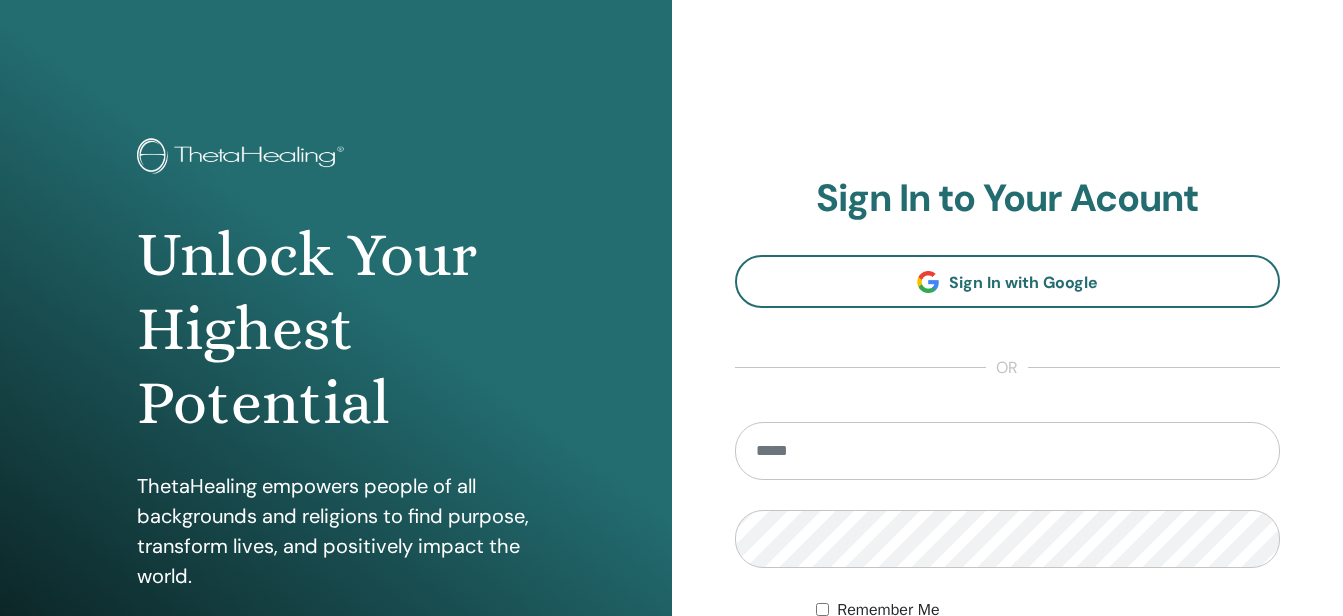 scroll, scrollTop: 0, scrollLeft: 0, axis: both 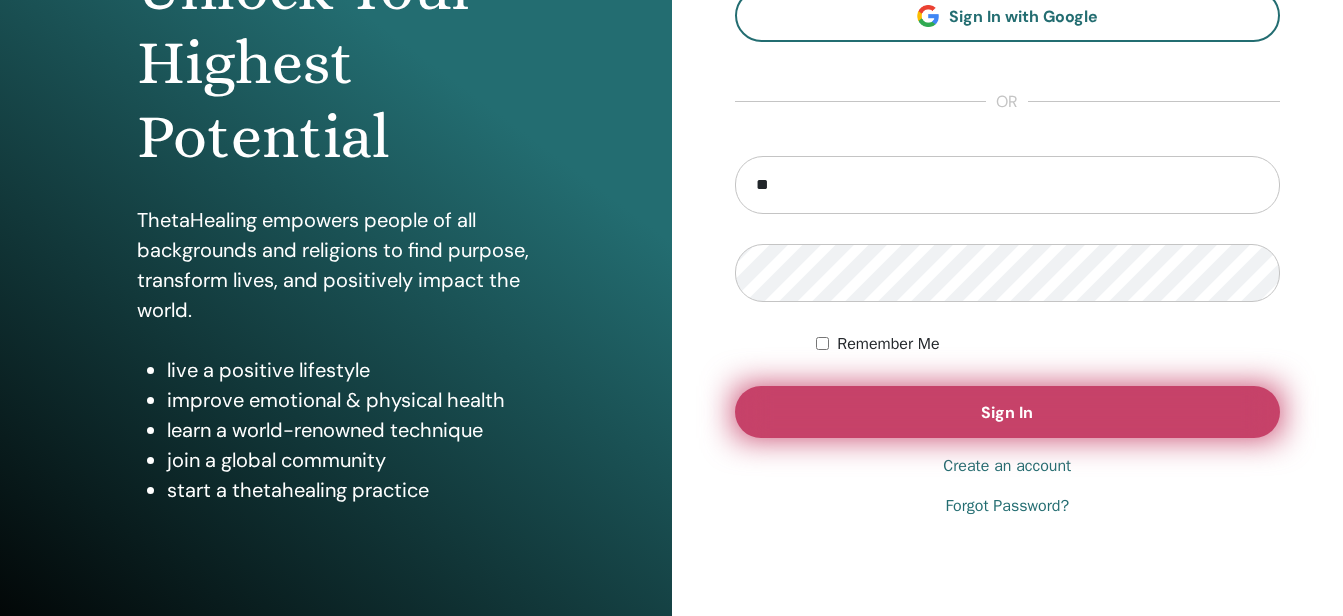 click on "Sign In" at bounding box center (1008, 412) 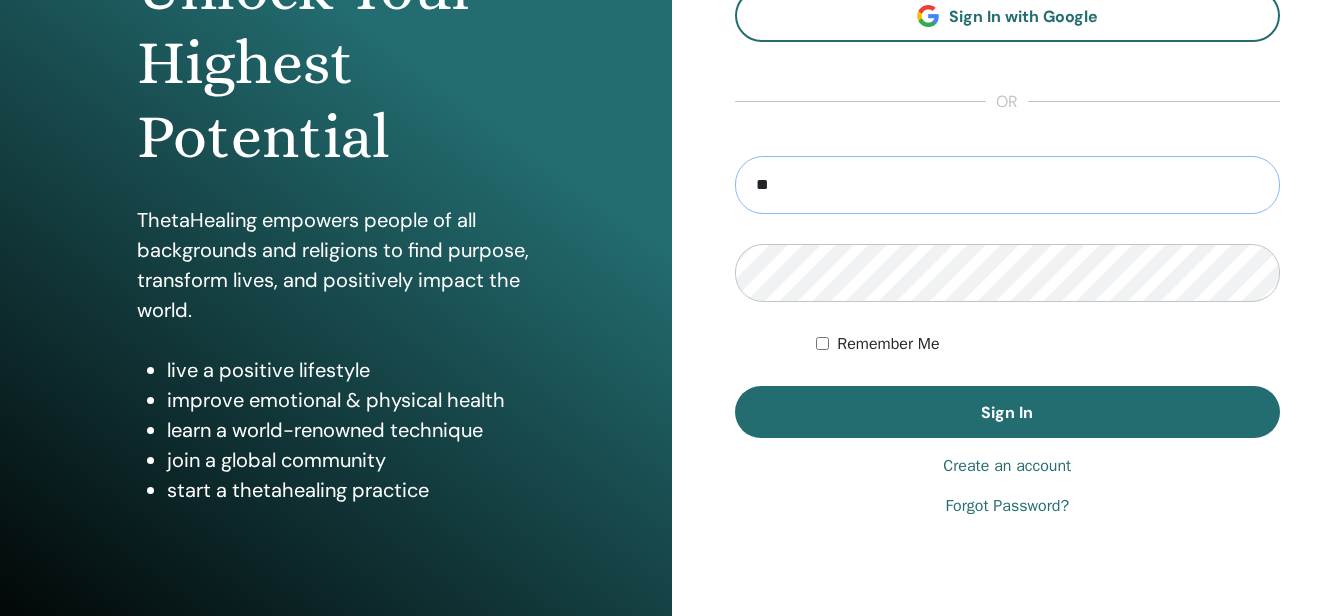 click on "**" at bounding box center [1008, 185] 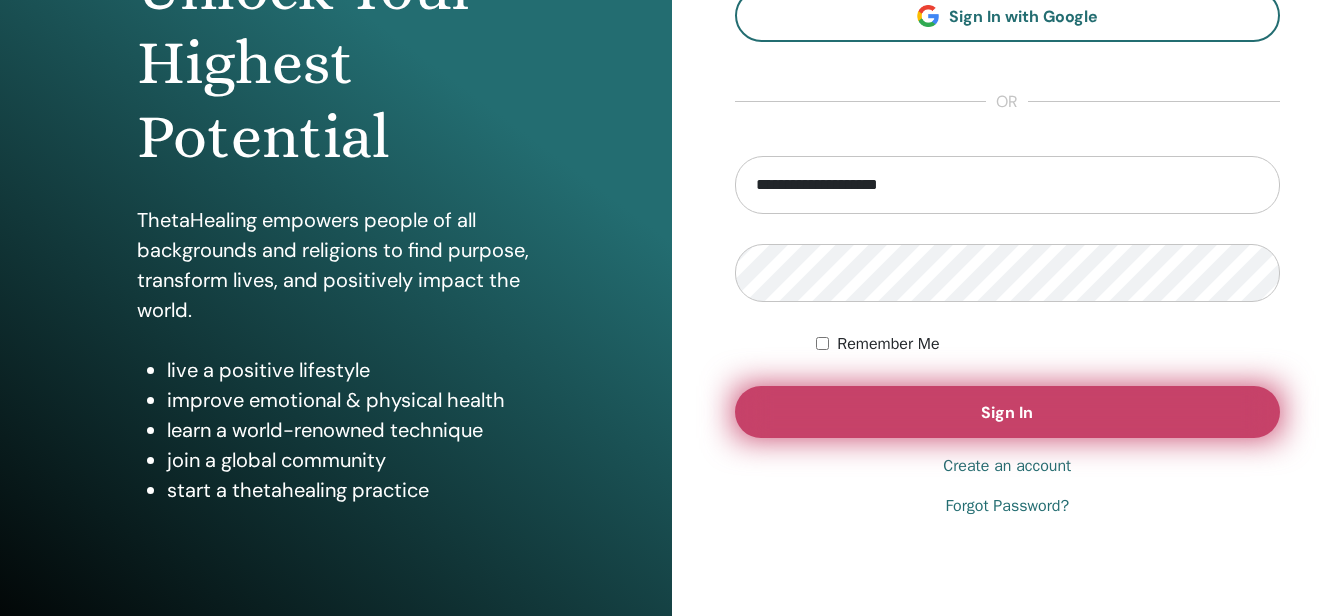 click on "Sign In" at bounding box center (1008, 412) 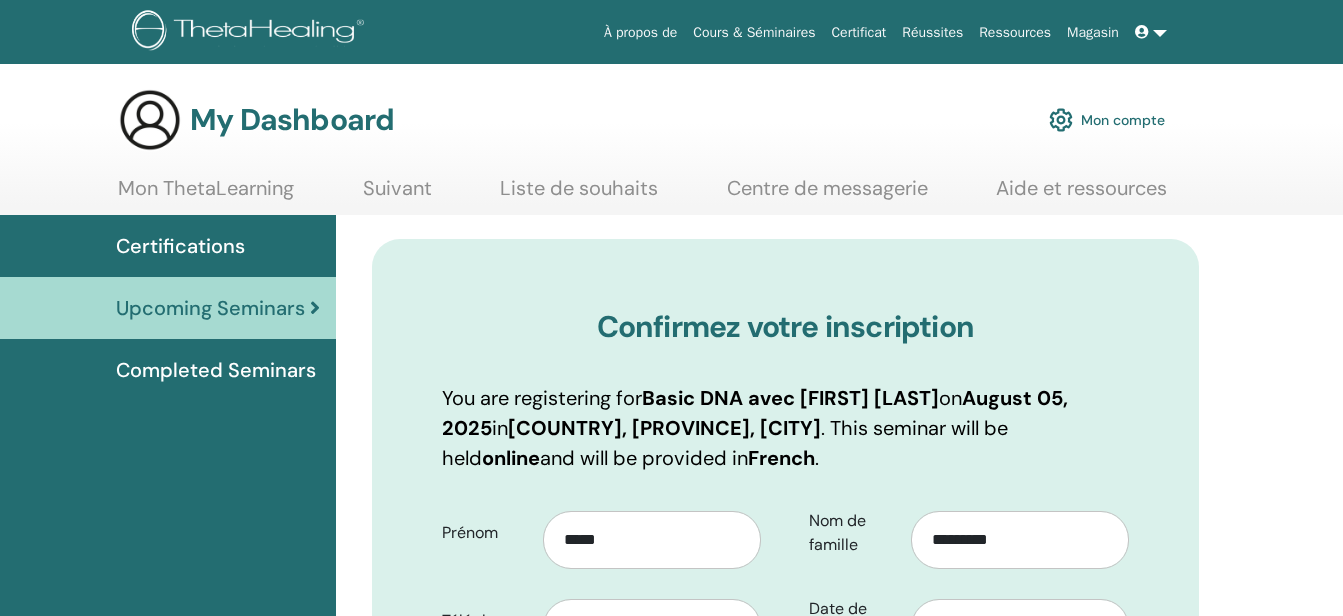 scroll, scrollTop: 0, scrollLeft: 0, axis: both 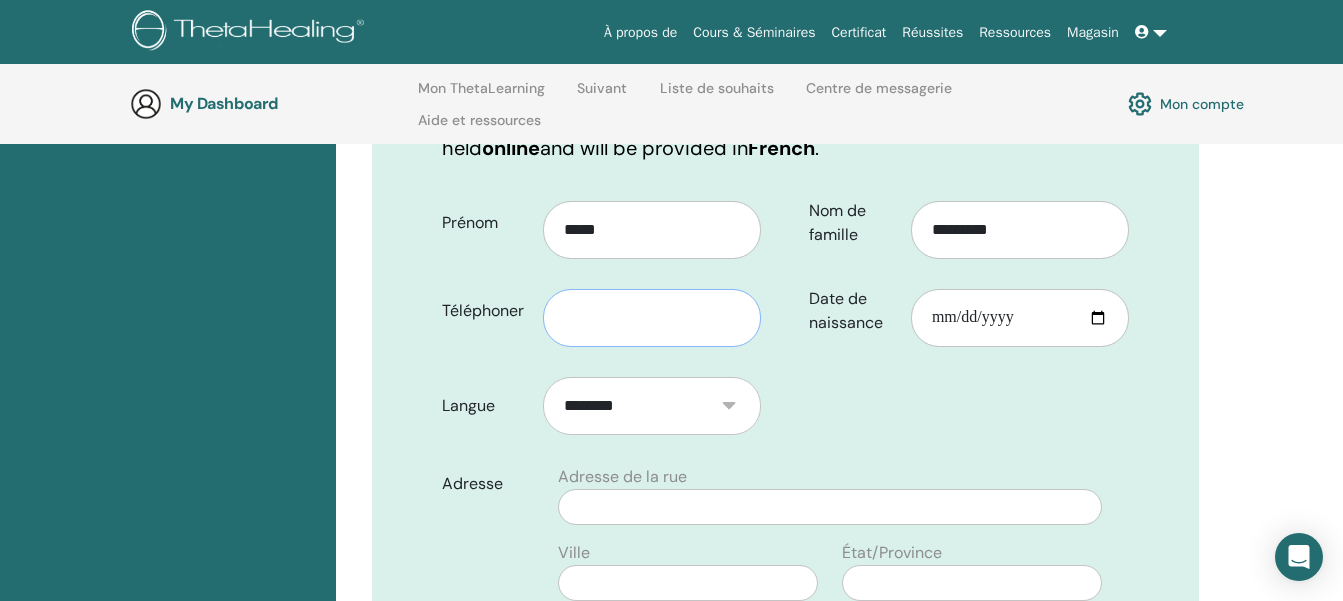 click at bounding box center (652, 318) 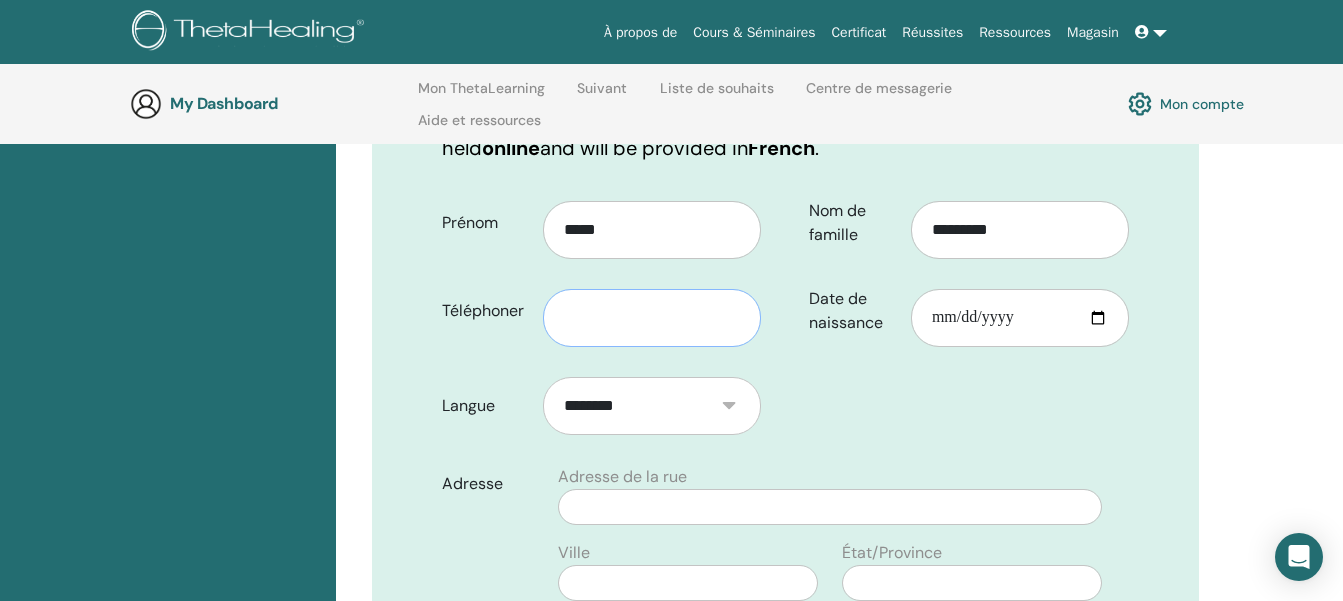 type on "**********" 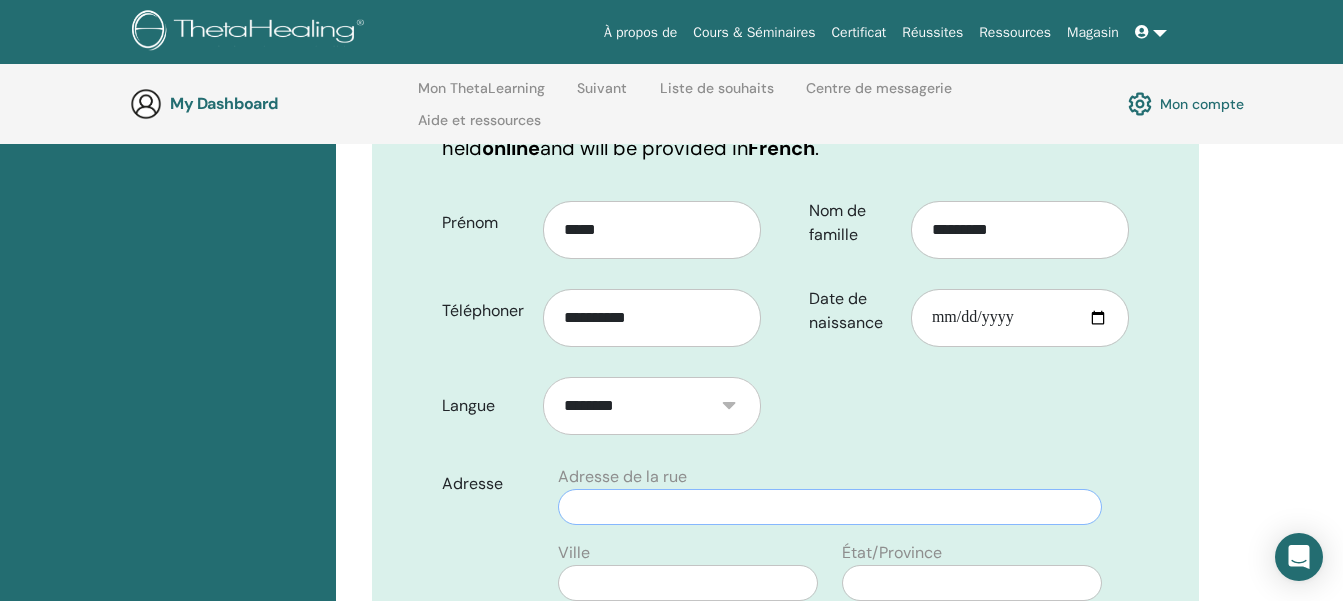 type on "**********" 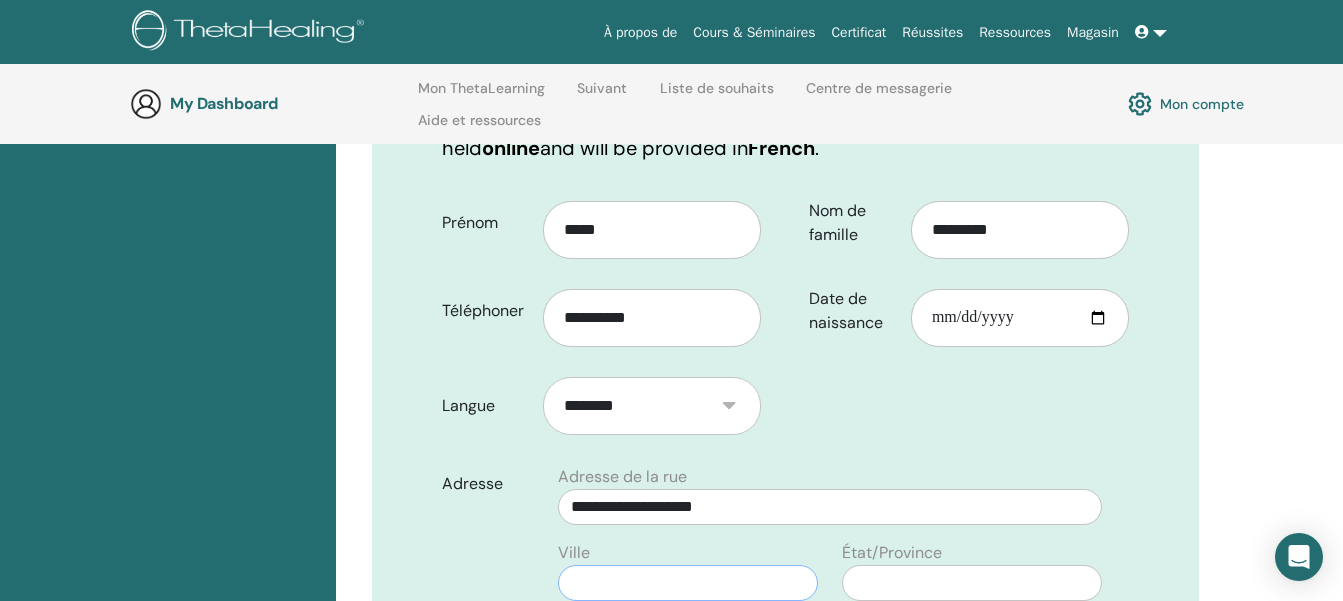 type on "*****" 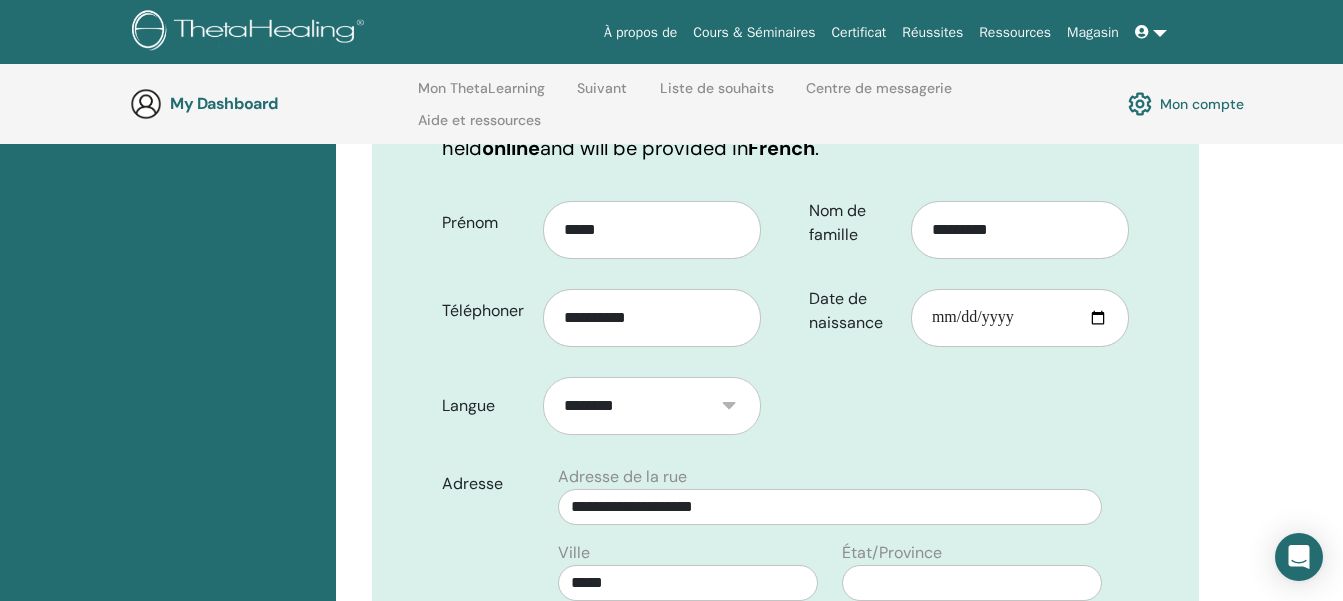 type on "******" 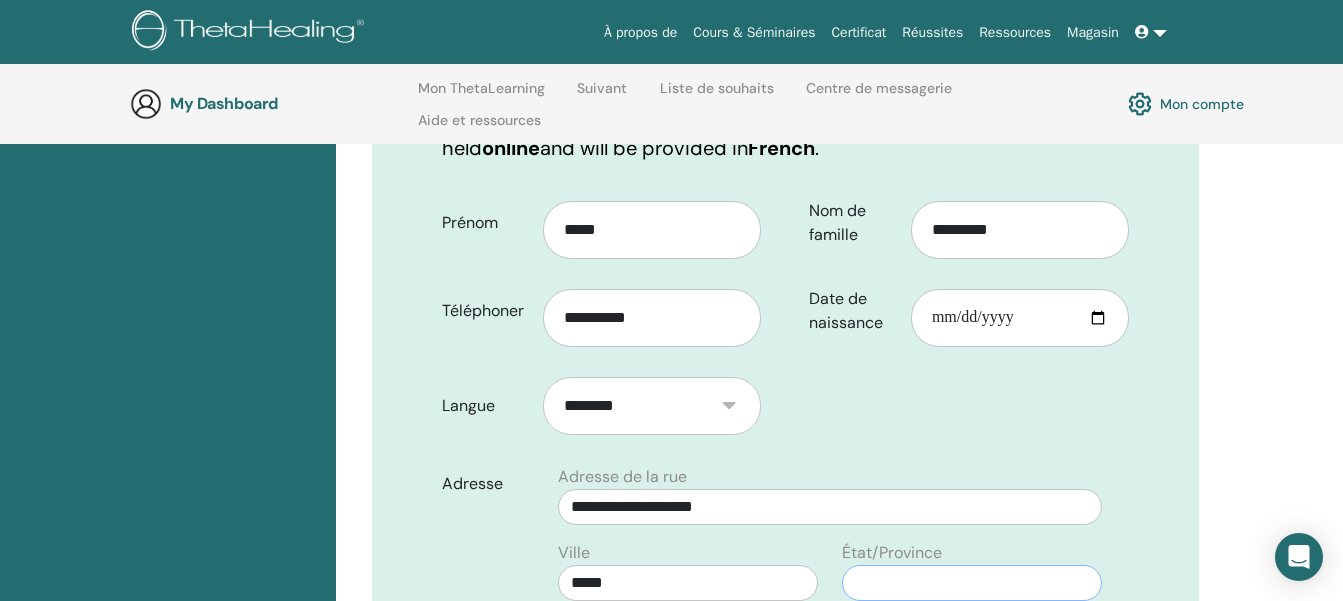 type on "******" 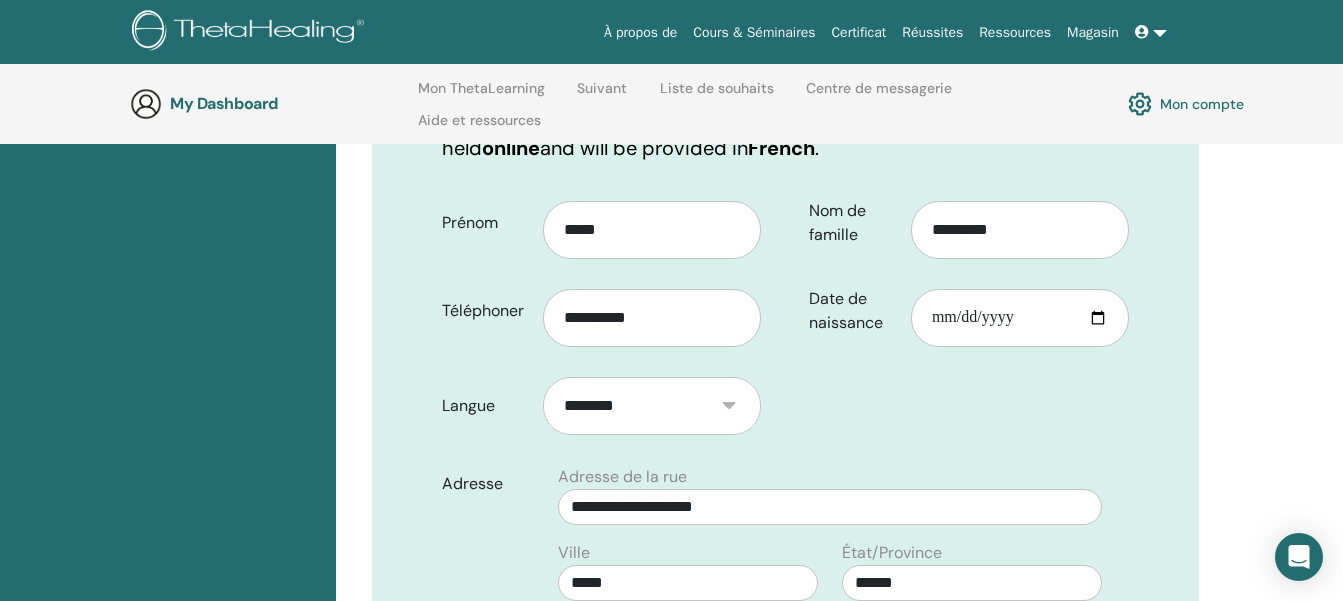 select on "*" 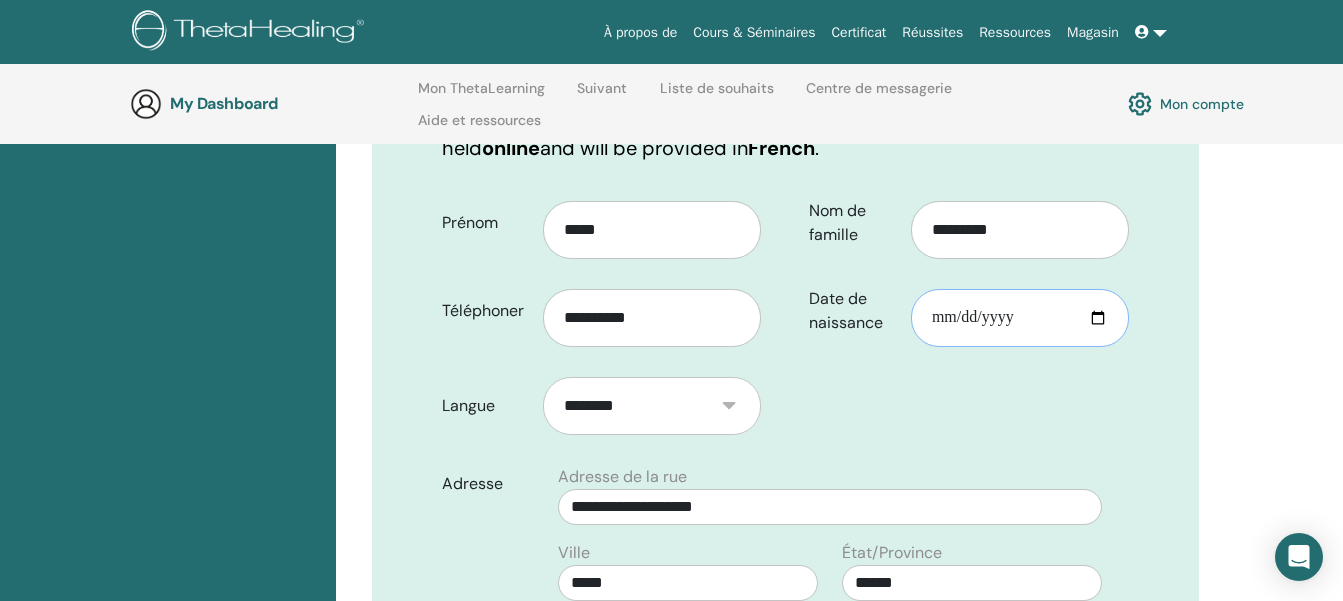 click on "Date de naissance" at bounding box center [1020, 318] 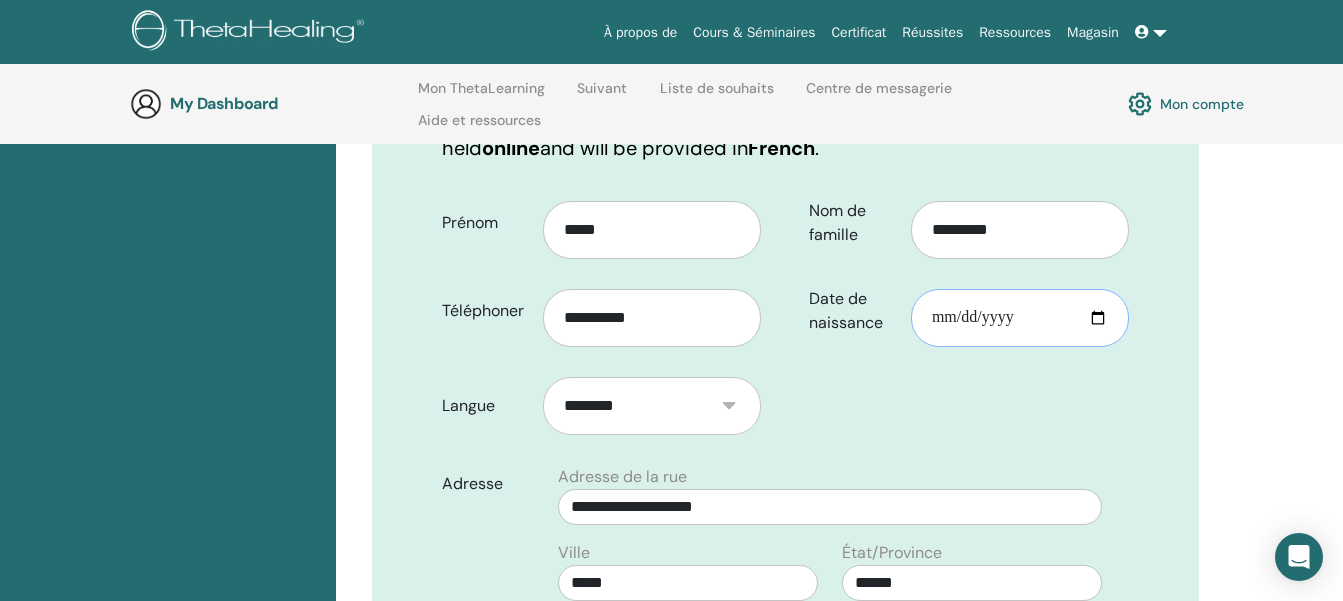 click on "Date de naissance" at bounding box center (1020, 318) 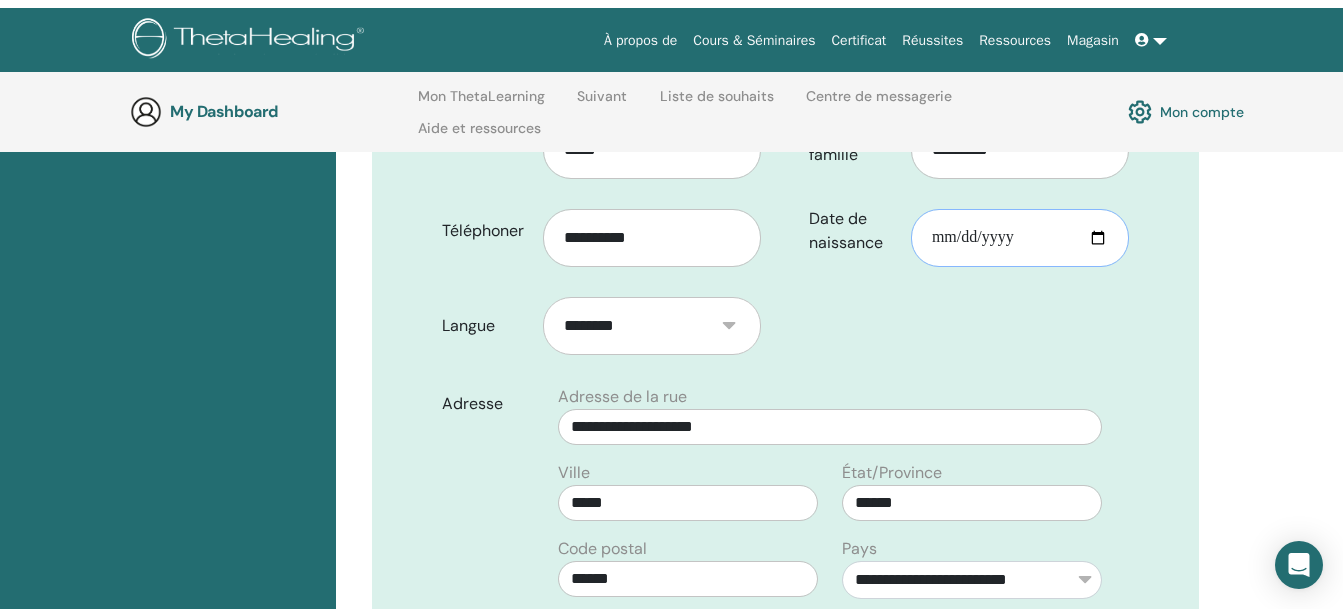 scroll, scrollTop: 0, scrollLeft: 0, axis: both 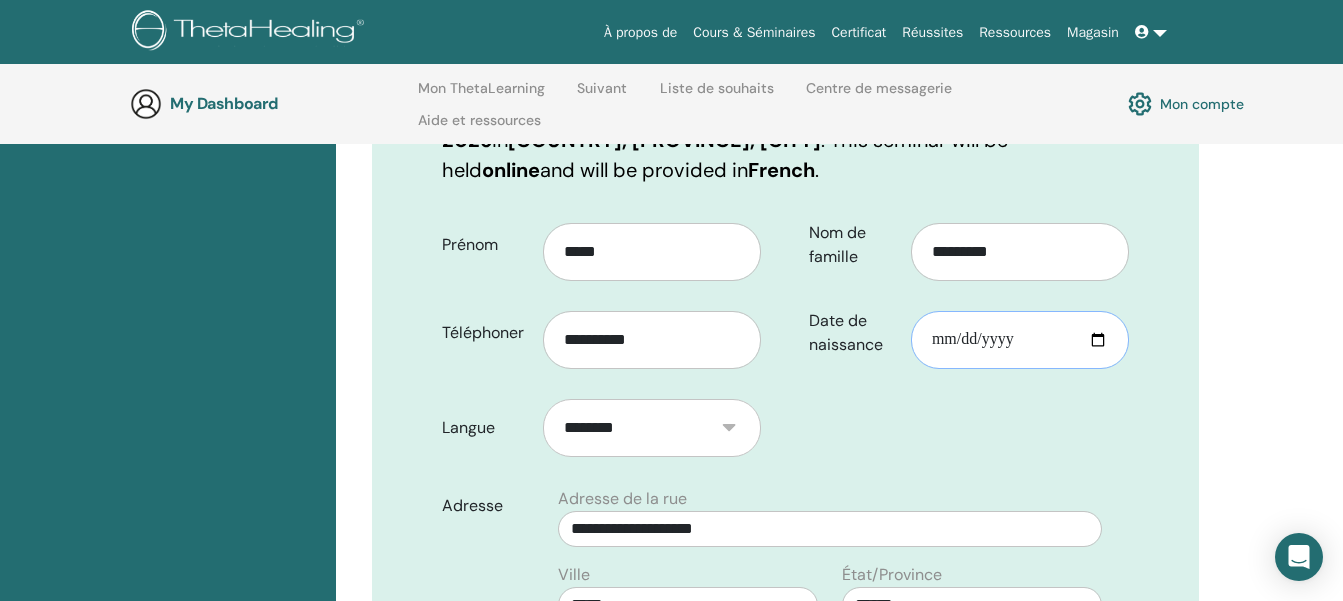 drag, startPoint x: 1036, startPoint y: 337, endPoint x: 907, endPoint y: 341, distance: 129.062 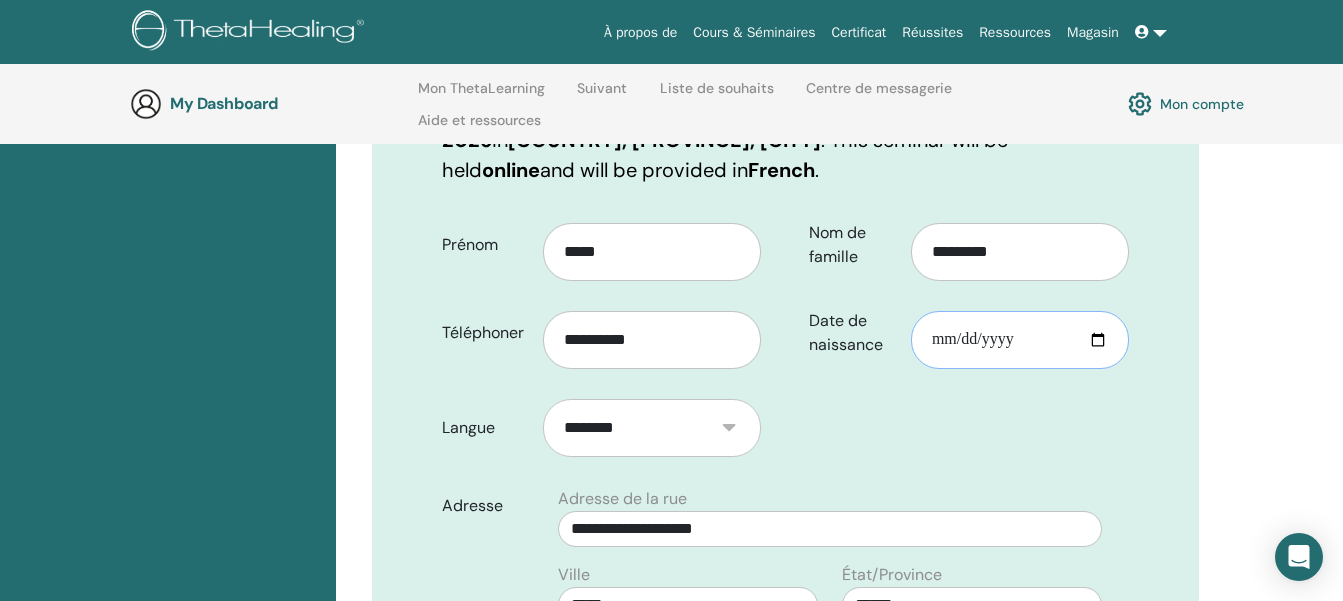 type on "**********" 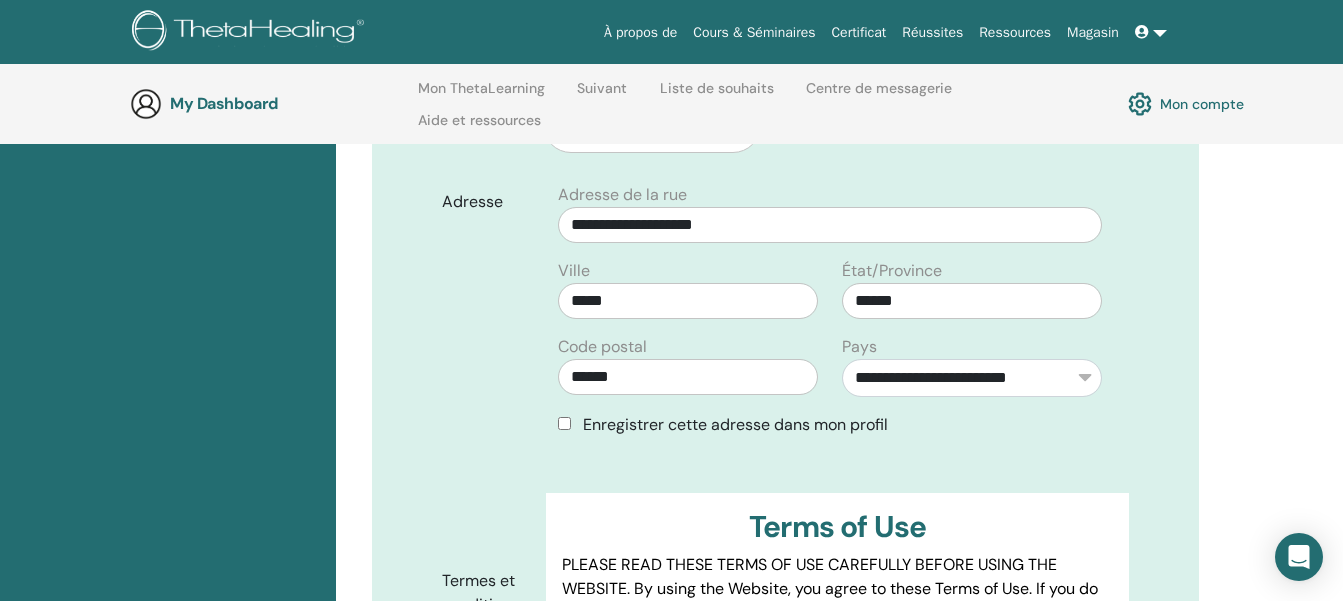 scroll, scrollTop: 677, scrollLeft: 0, axis: vertical 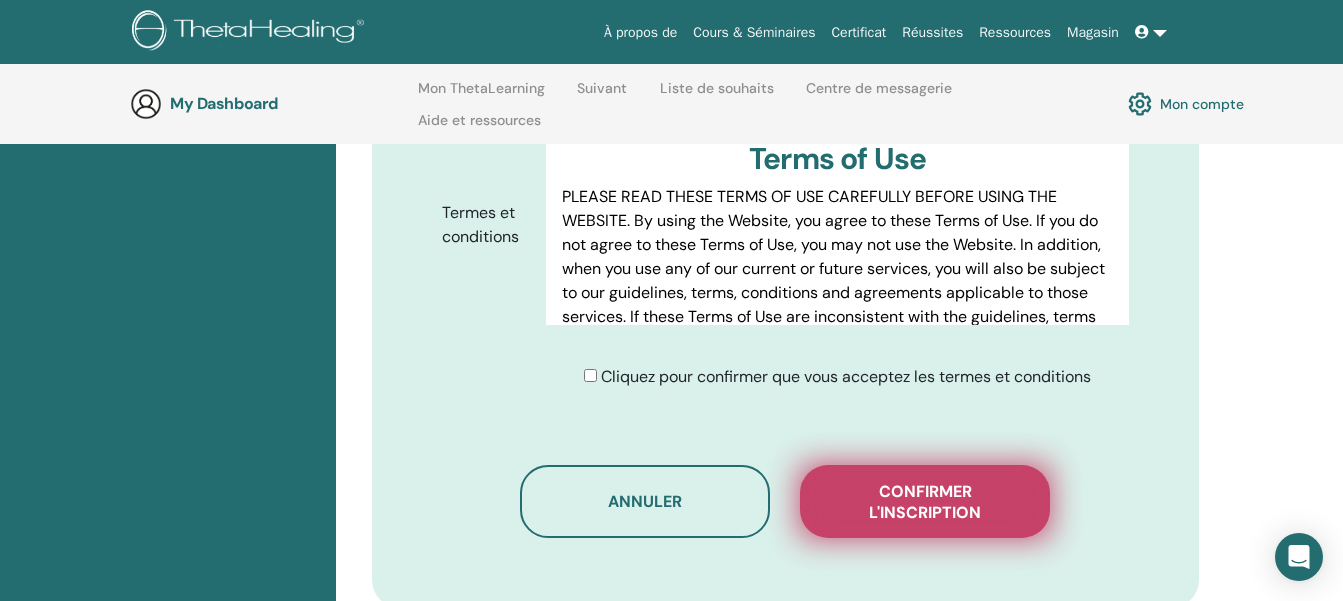 click on "Confirmer l'inscription" at bounding box center (925, 502) 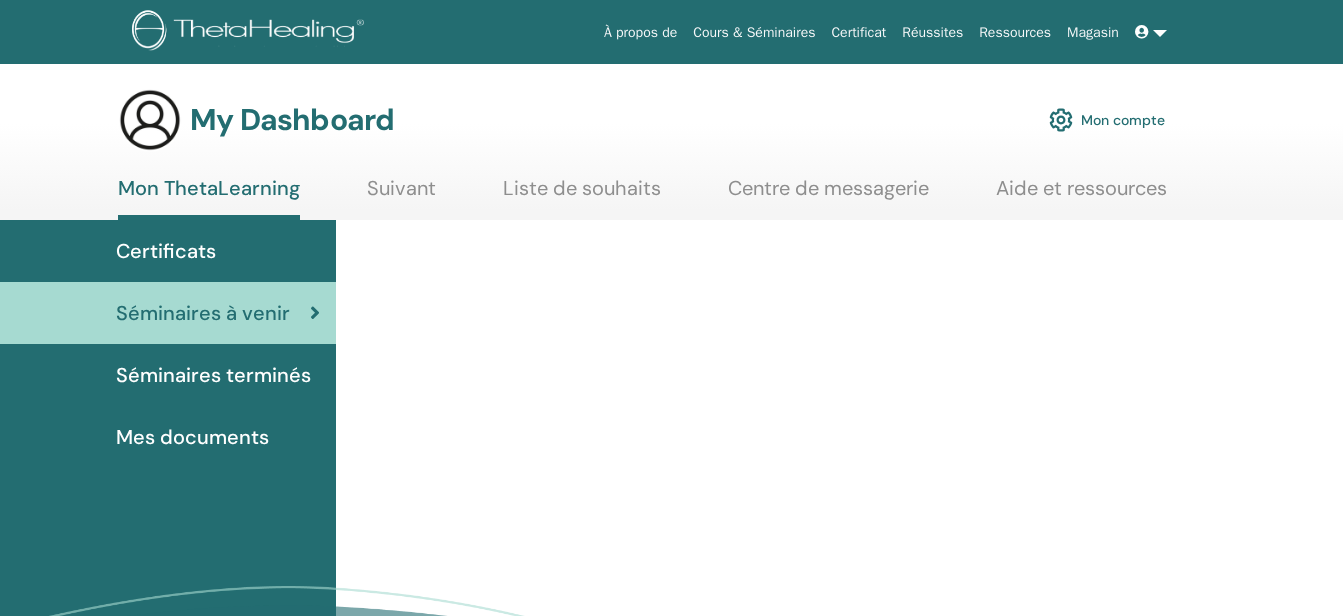 scroll, scrollTop: 0, scrollLeft: 0, axis: both 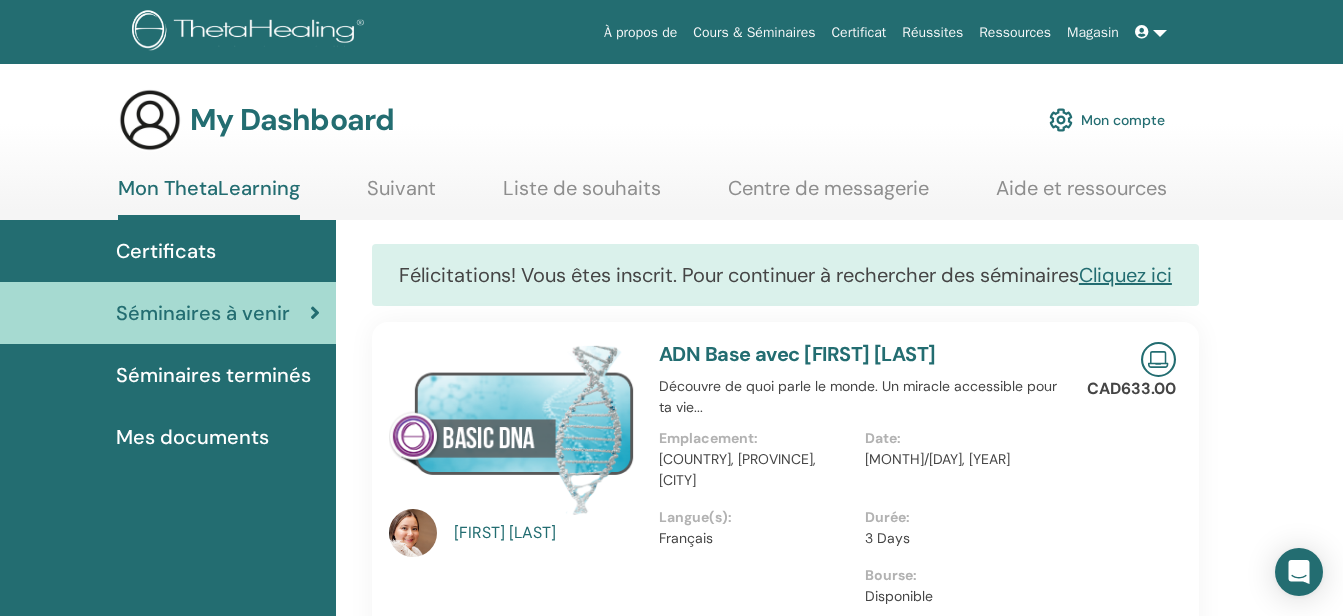 click on "Séminaires à venir" at bounding box center (203, 313) 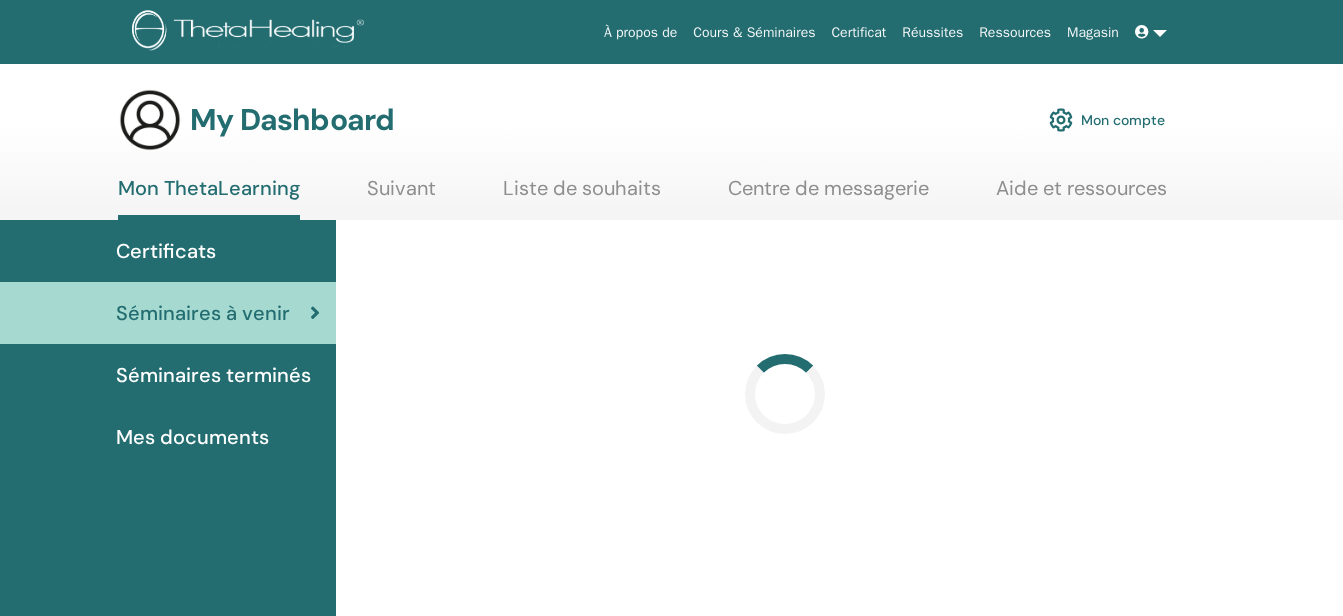 scroll, scrollTop: 0, scrollLeft: 0, axis: both 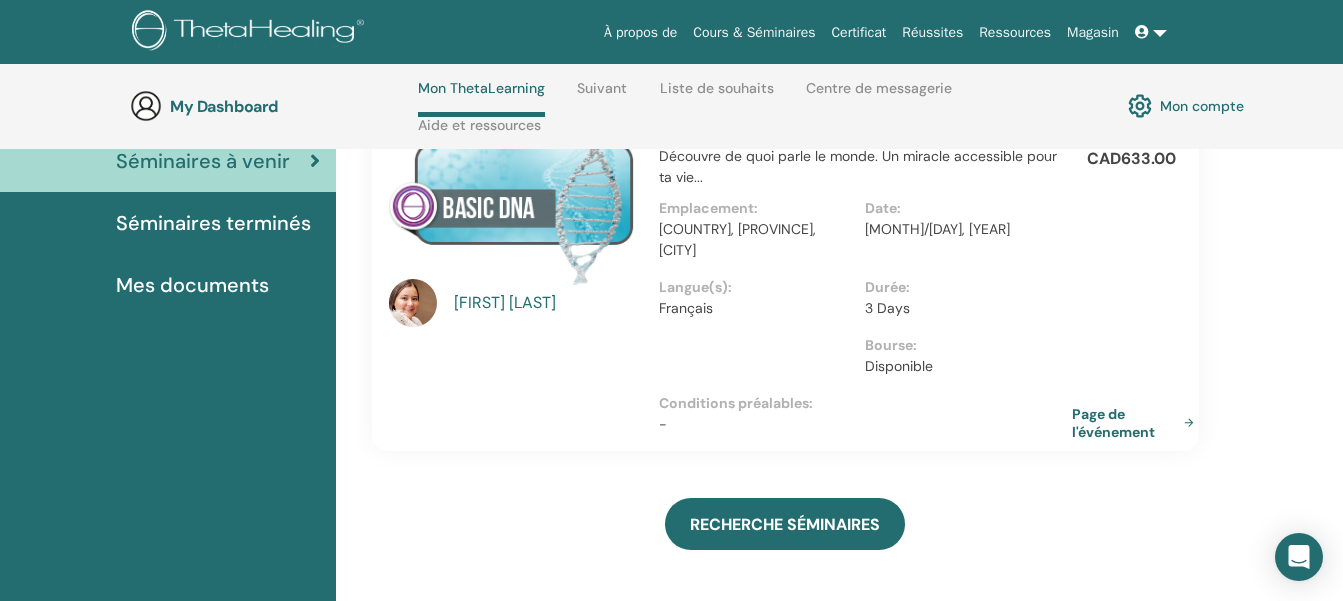 click on "Mon compte" at bounding box center [1186, 106] 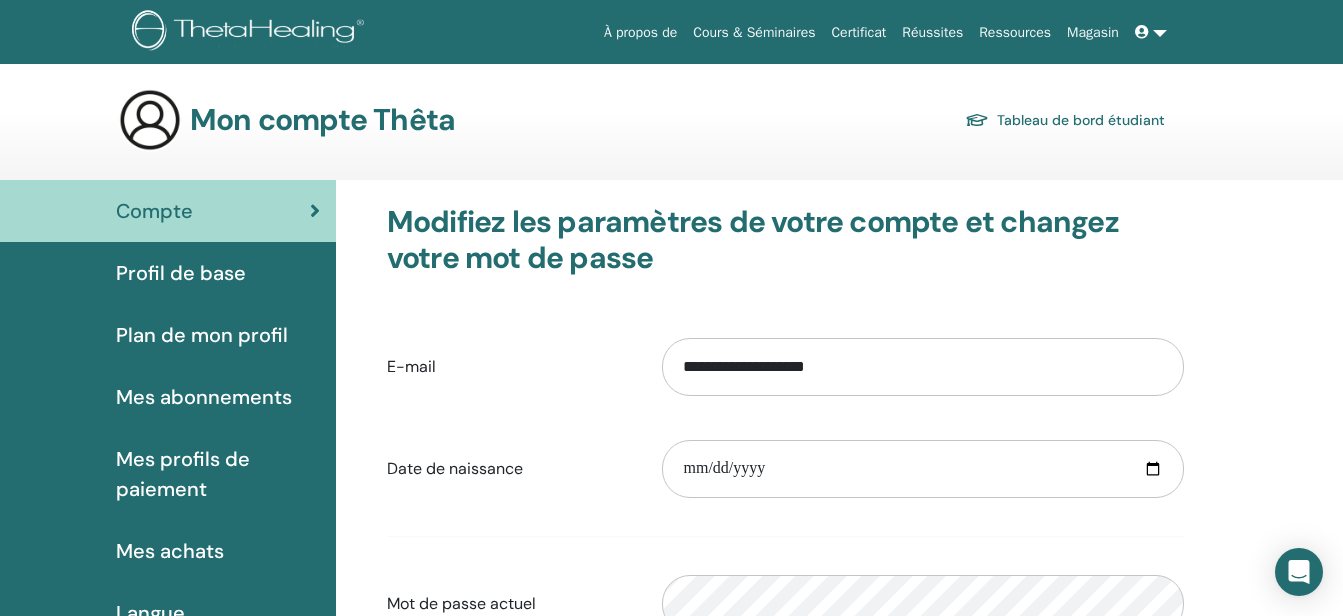 scroll, scrollTop: 0, scrollLeft: 0, axis: both 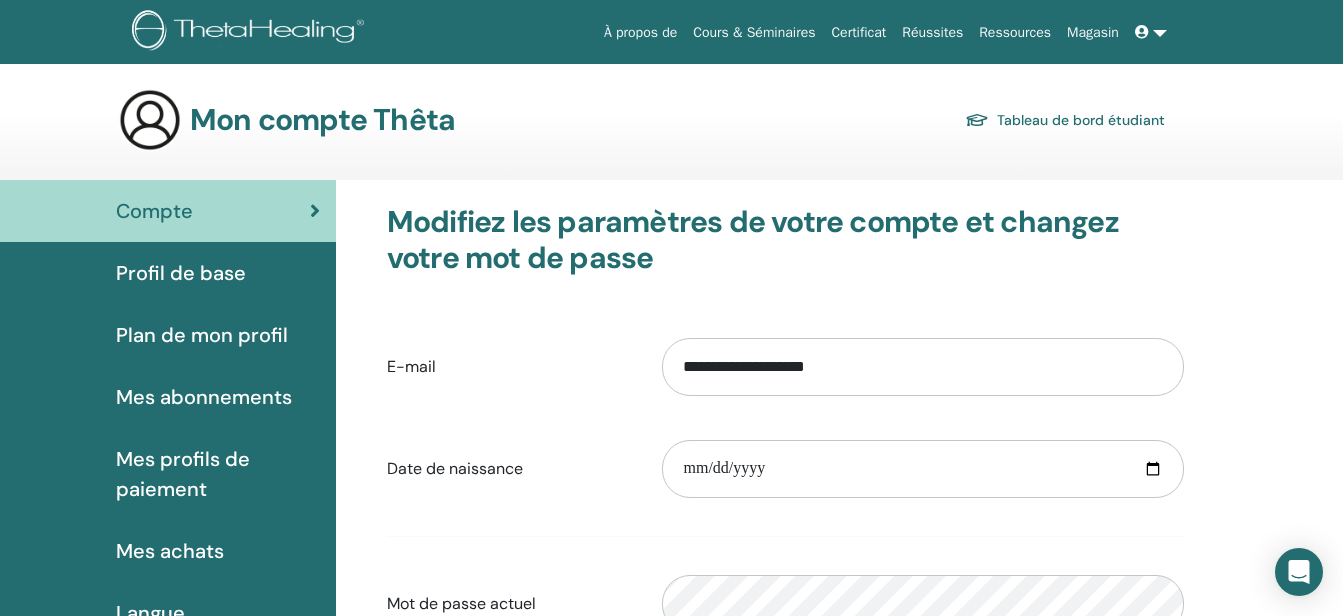 click at bounding box center (1142, 32) 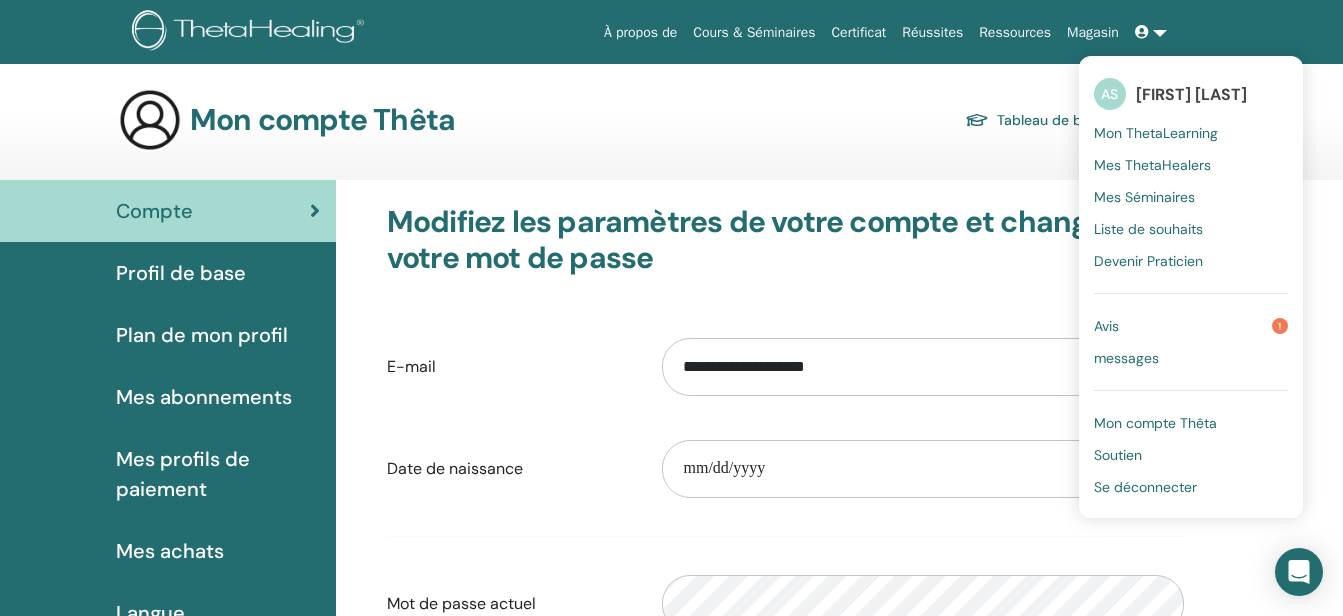 click on "Avis 1" at bounding box center (1191, 326) 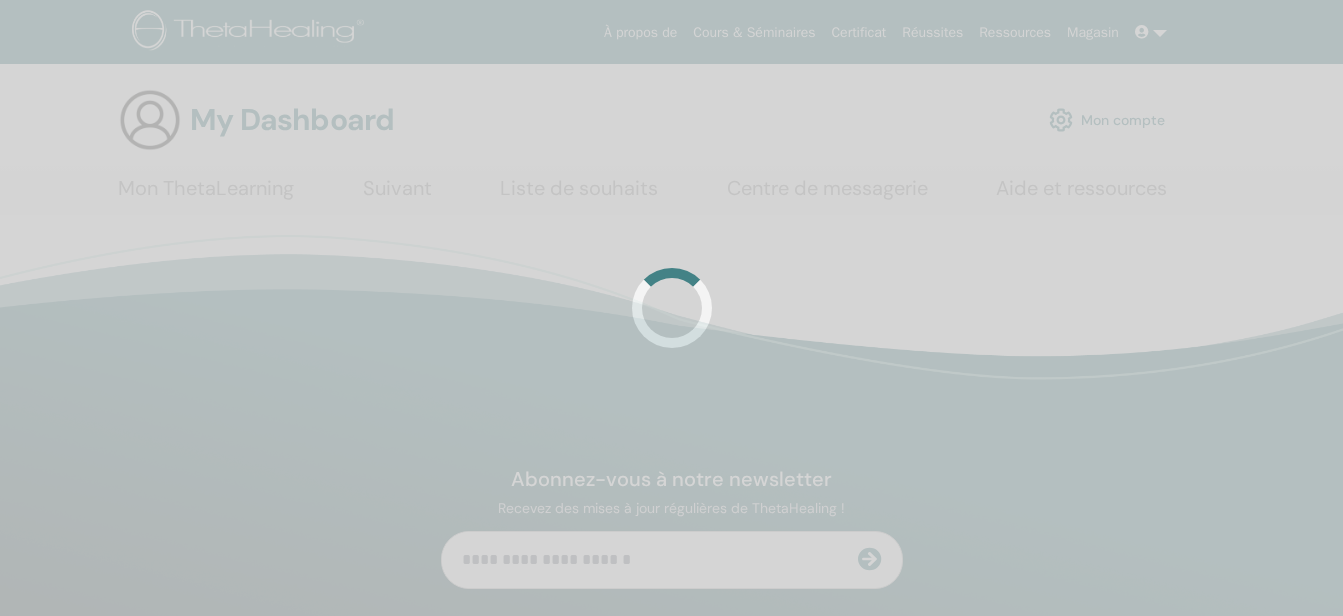 scroll, scrollTop: 0, scrollLeft: 0, axis: both 